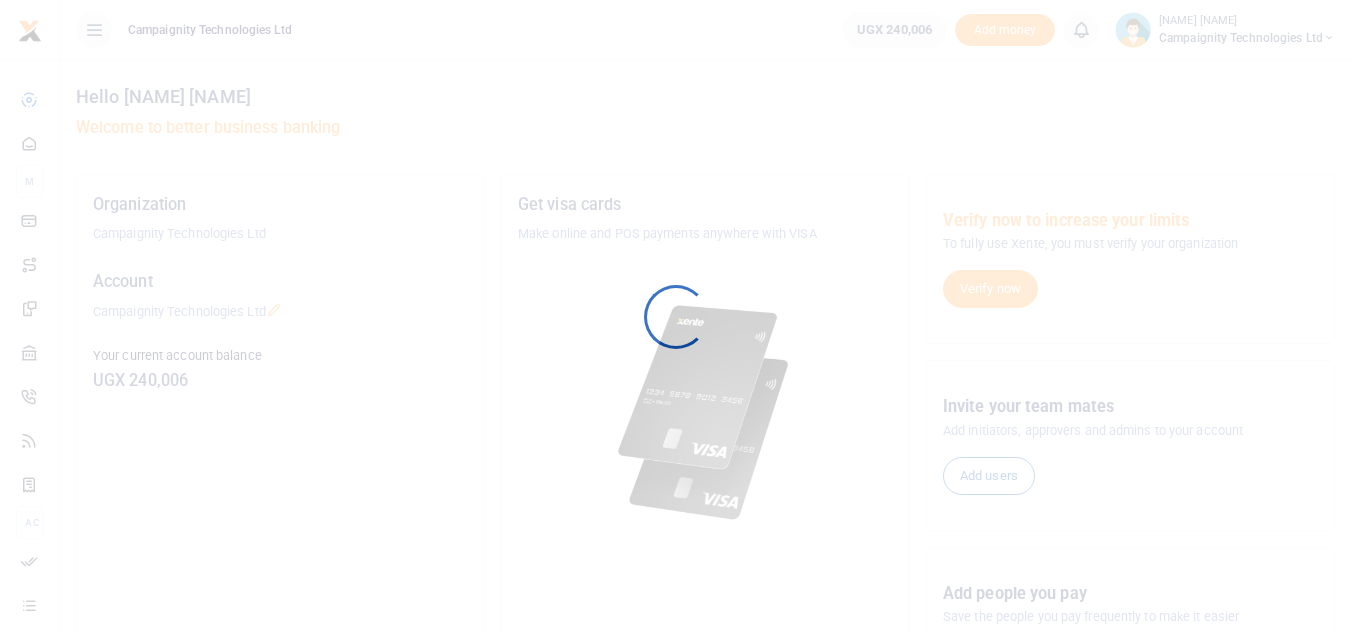 scroll, scrollTop: 0, scrollLeft: 0, axis: both 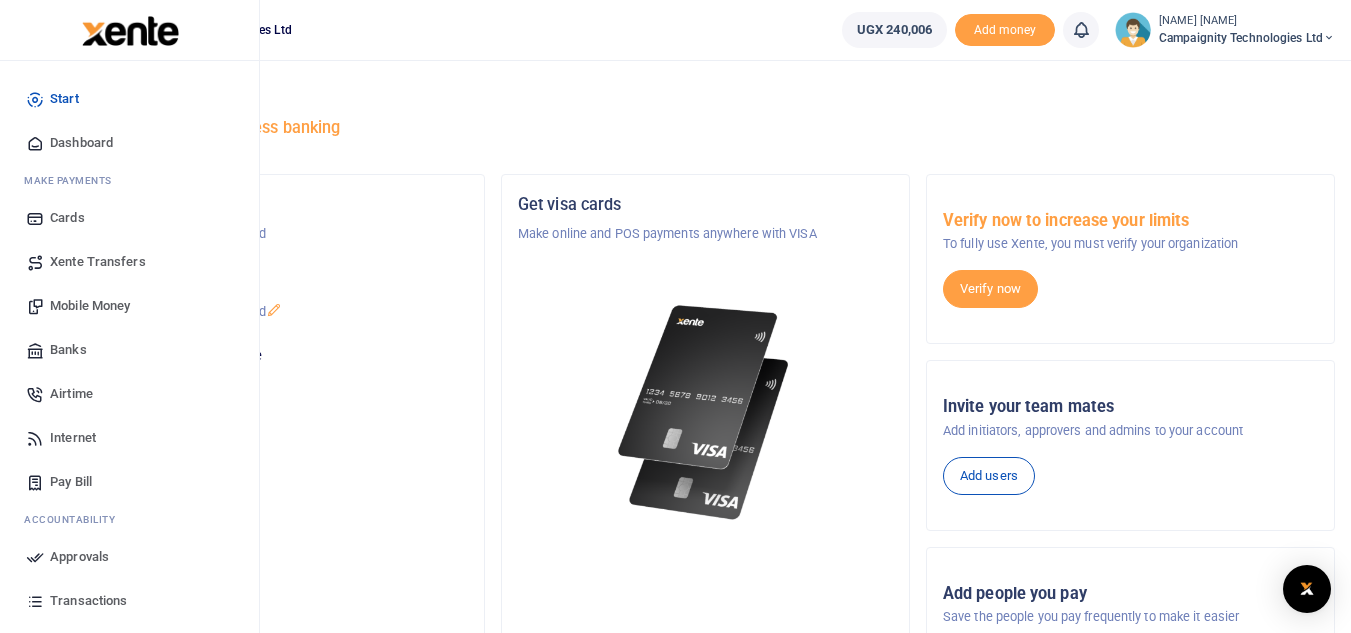 click on "Mobile Money" at bounding box center (90, 306) 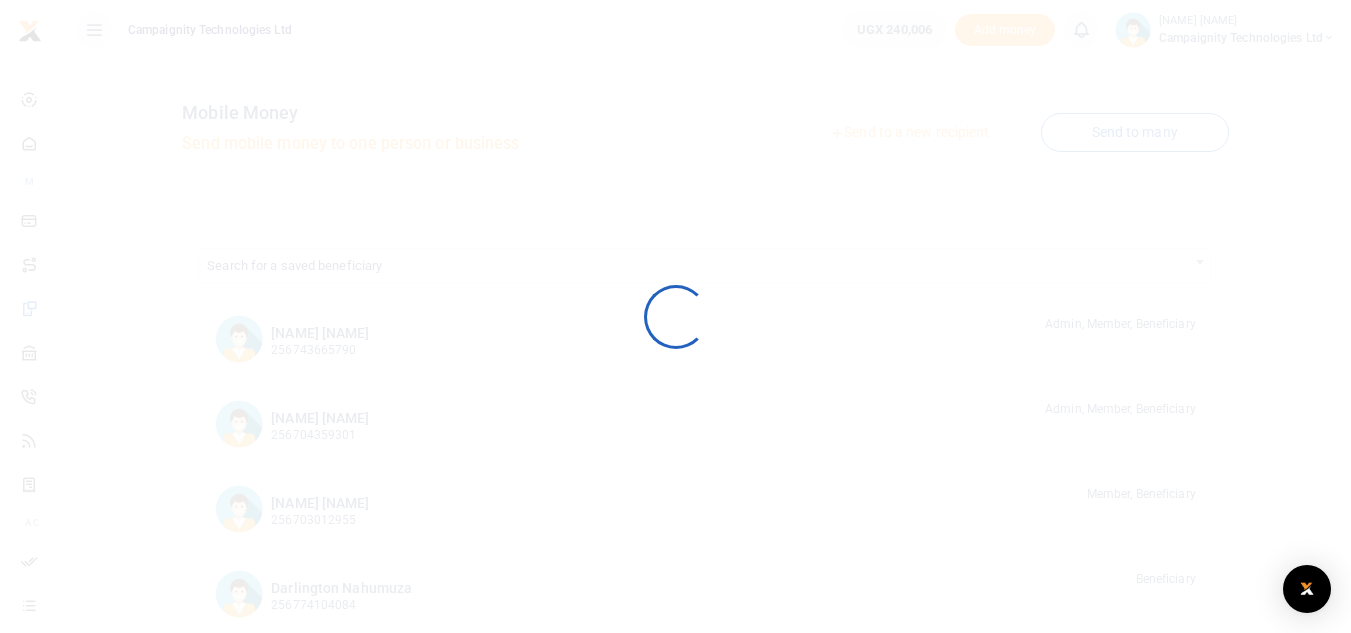 scroll, scrollTop: 0, scrollLeft: 0, axis: both 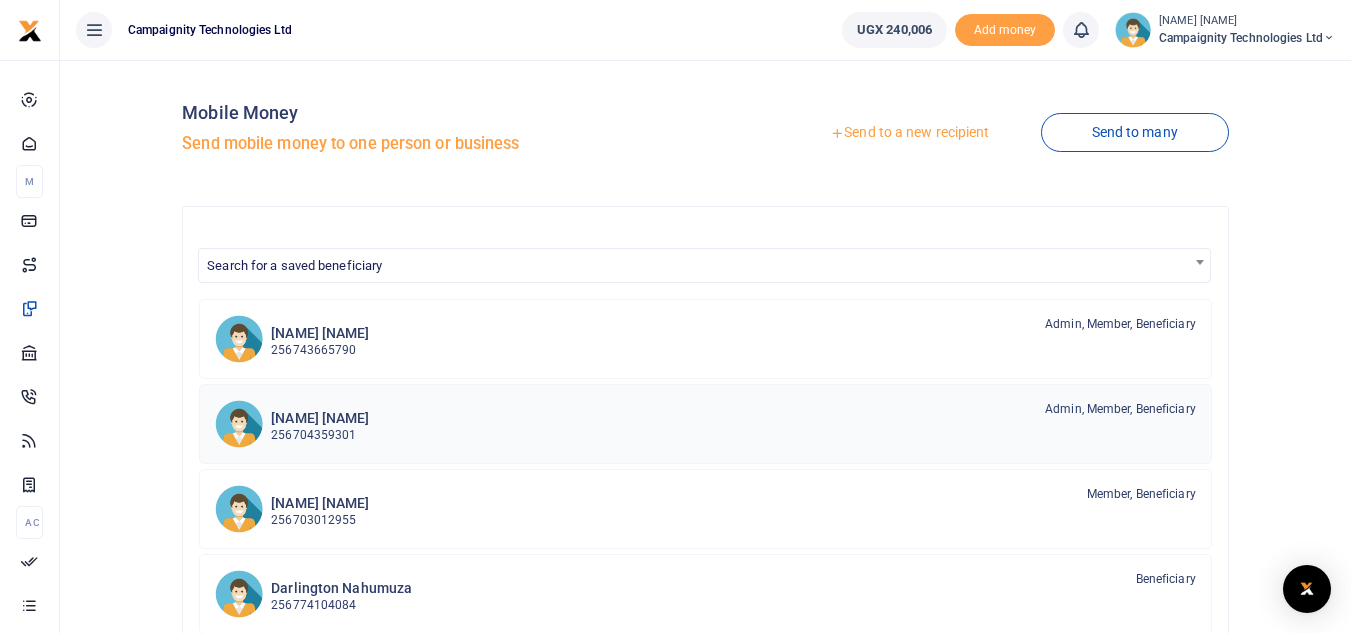 click on "256704359301" at bounding box center (320, 435) 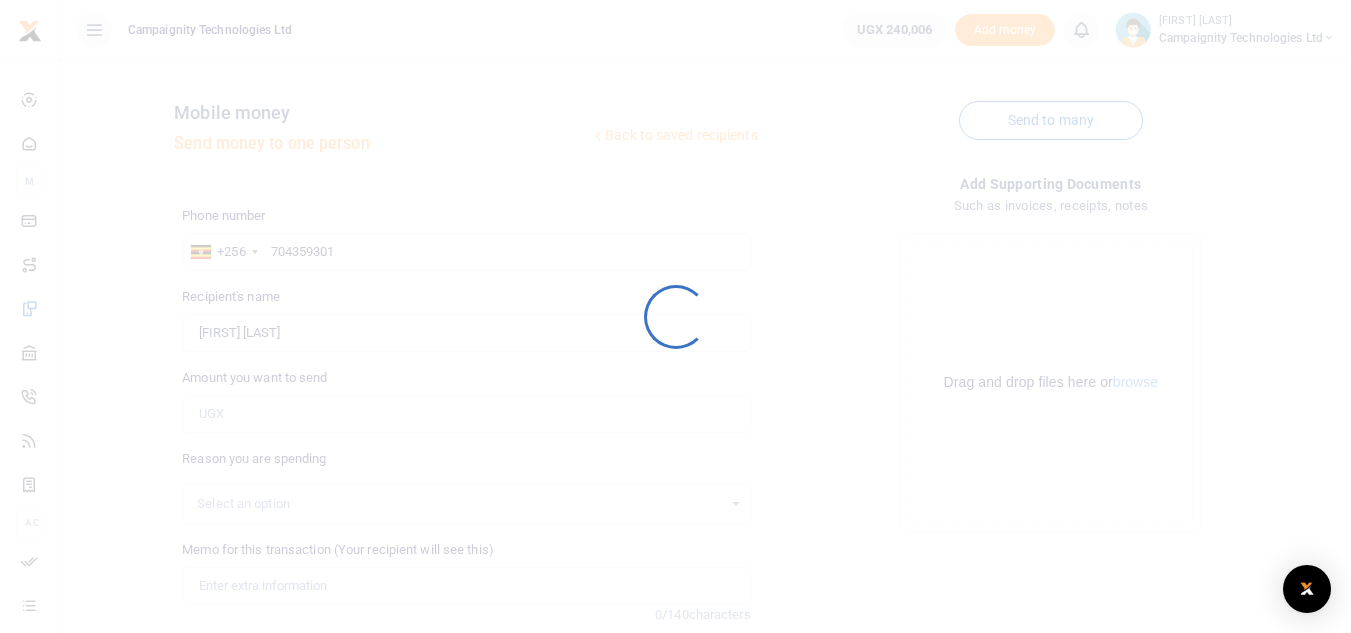 scroll, scrollTop: 0, scrollLeft: 0, axis: both 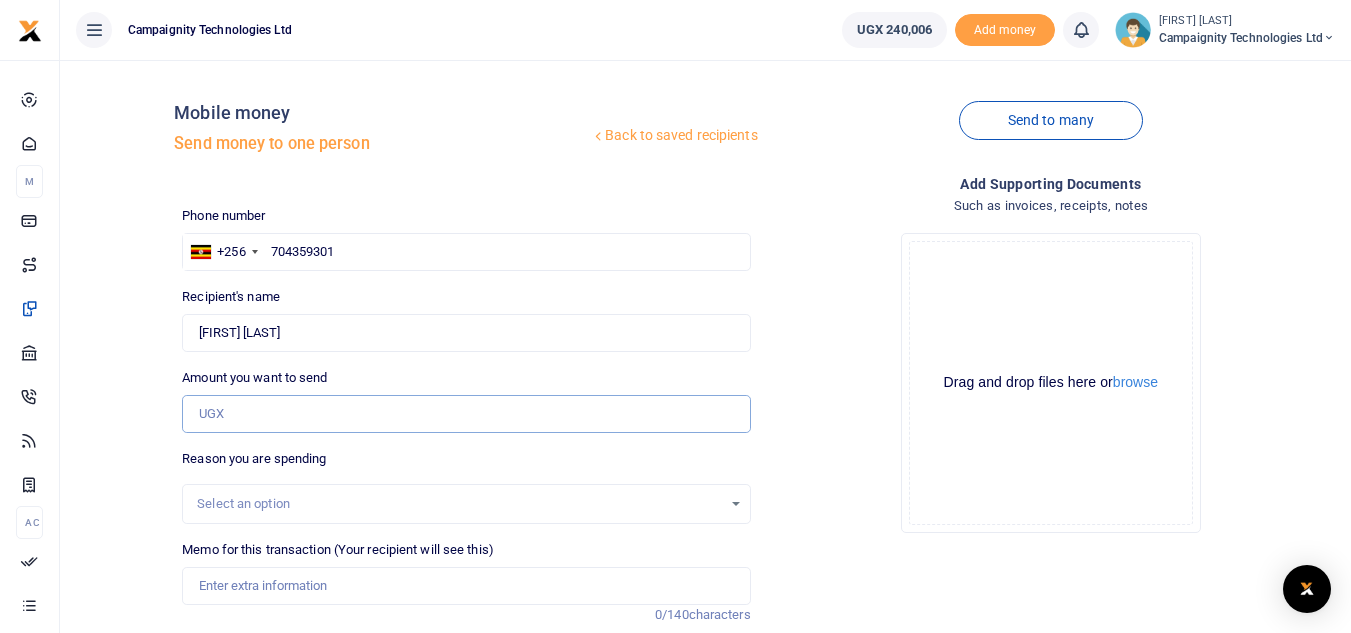 click on "Amount you want to send" at bounding box center (466, 414) 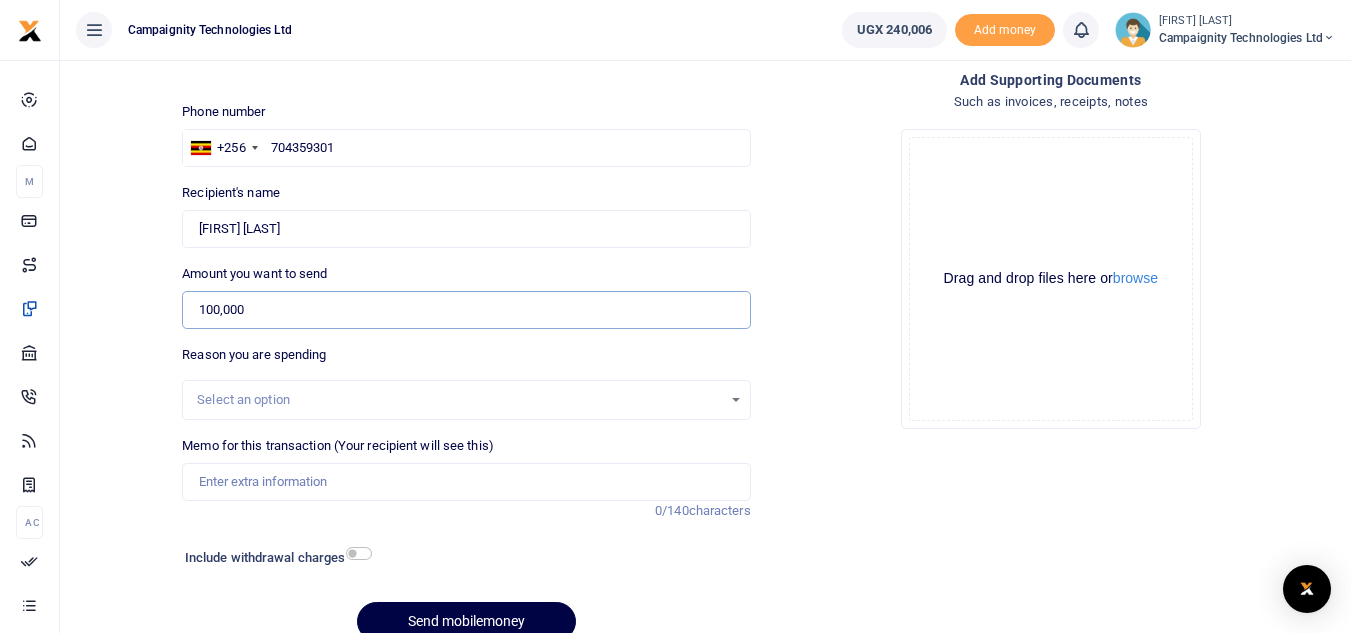 scroll, scrollTop: 113, scrollLeft: 0, axis: vertical 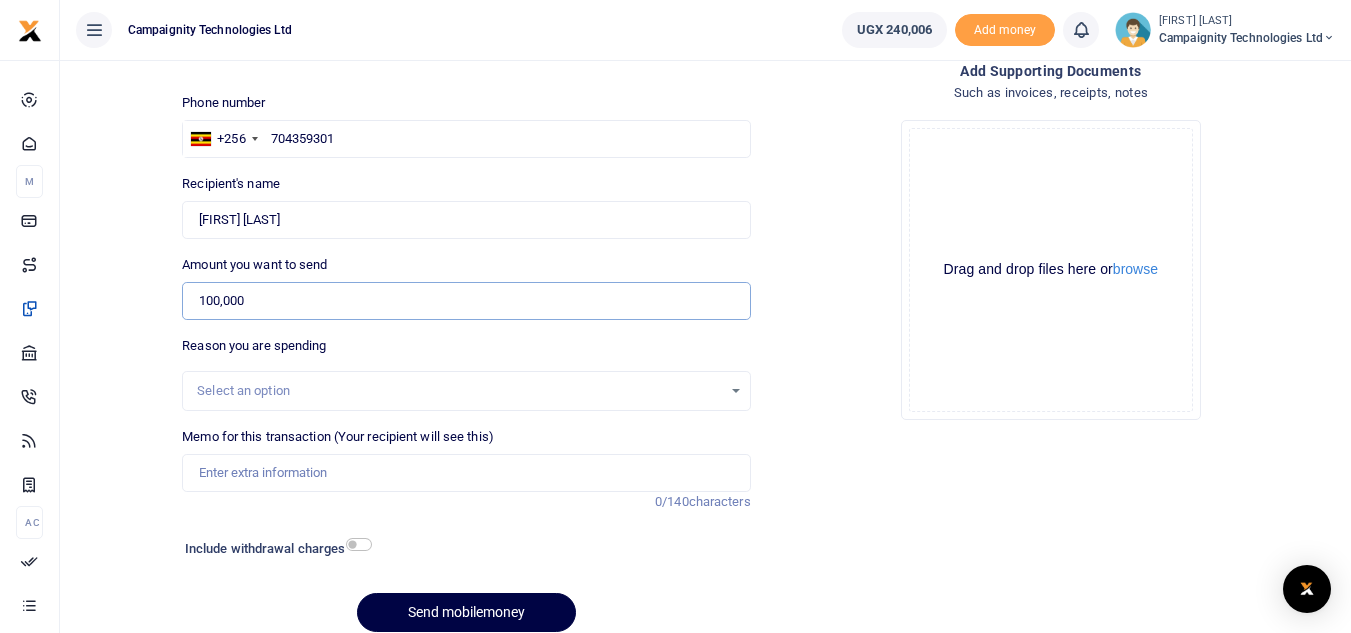 type on "100,000" 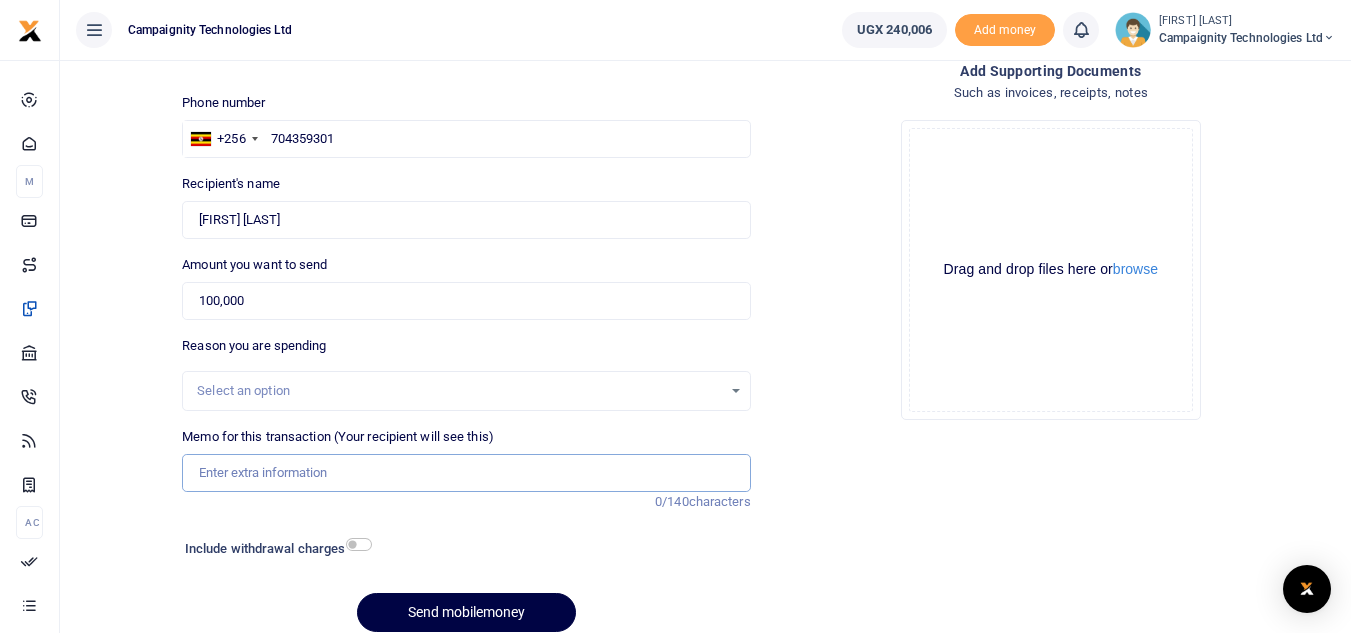 click on "Memo for this transaction (Your recipient will see this)" at bounding box center [466, 473] 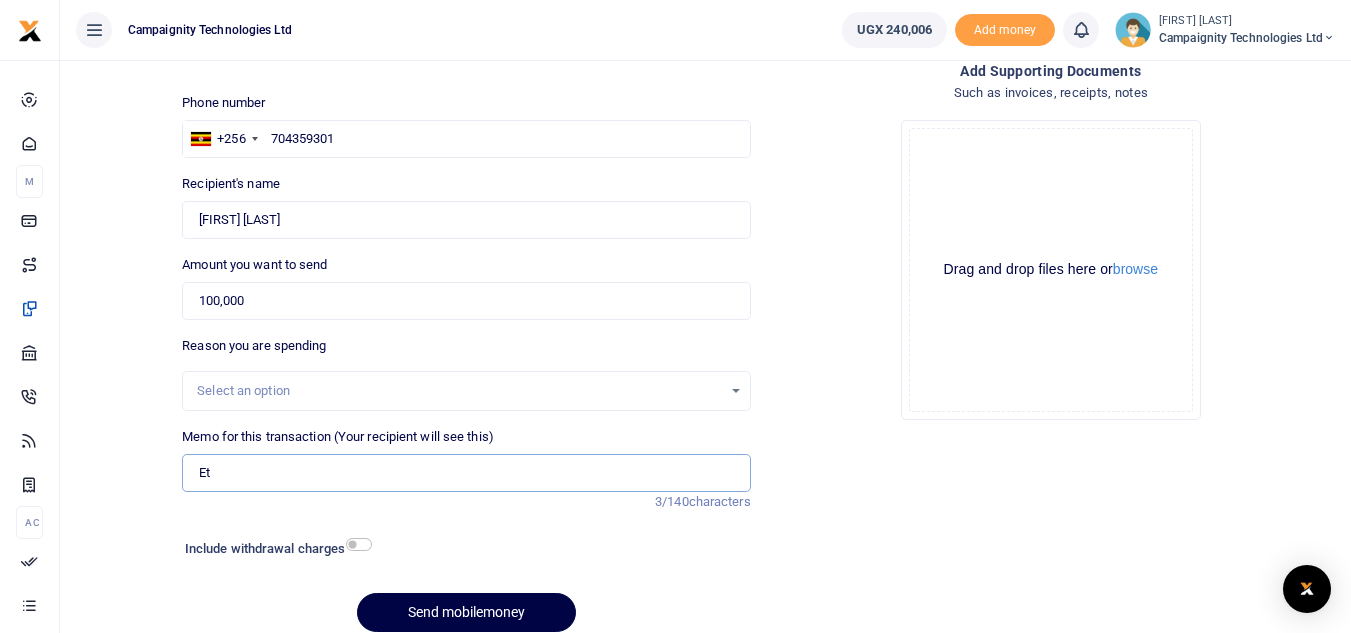 type on "E" 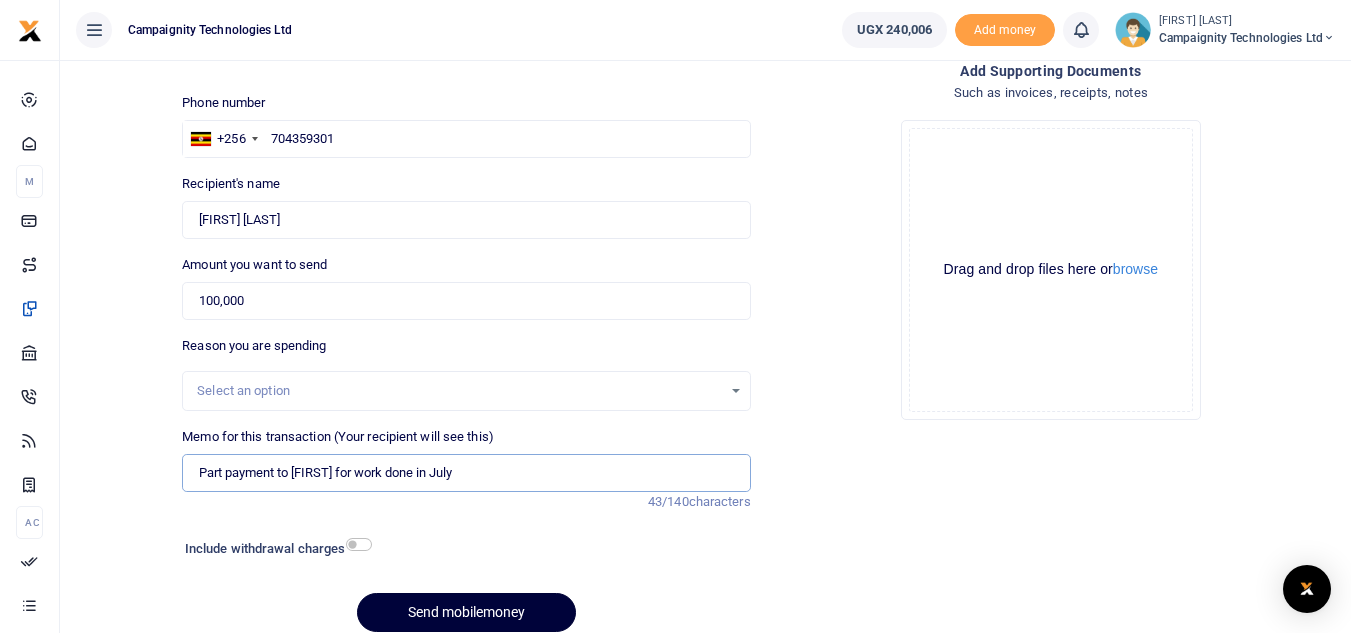 type on "Part payment to Ethan for work done in July" 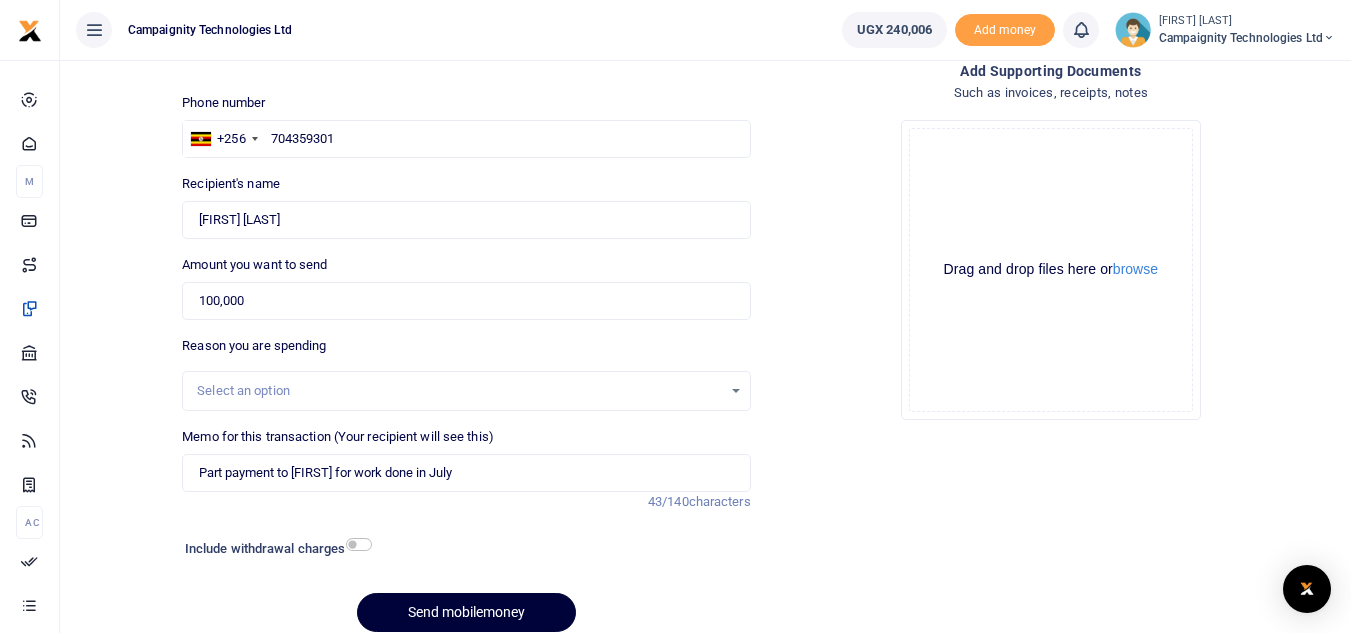 click on "Send mobilemoney" at bounding box center [466, 612] 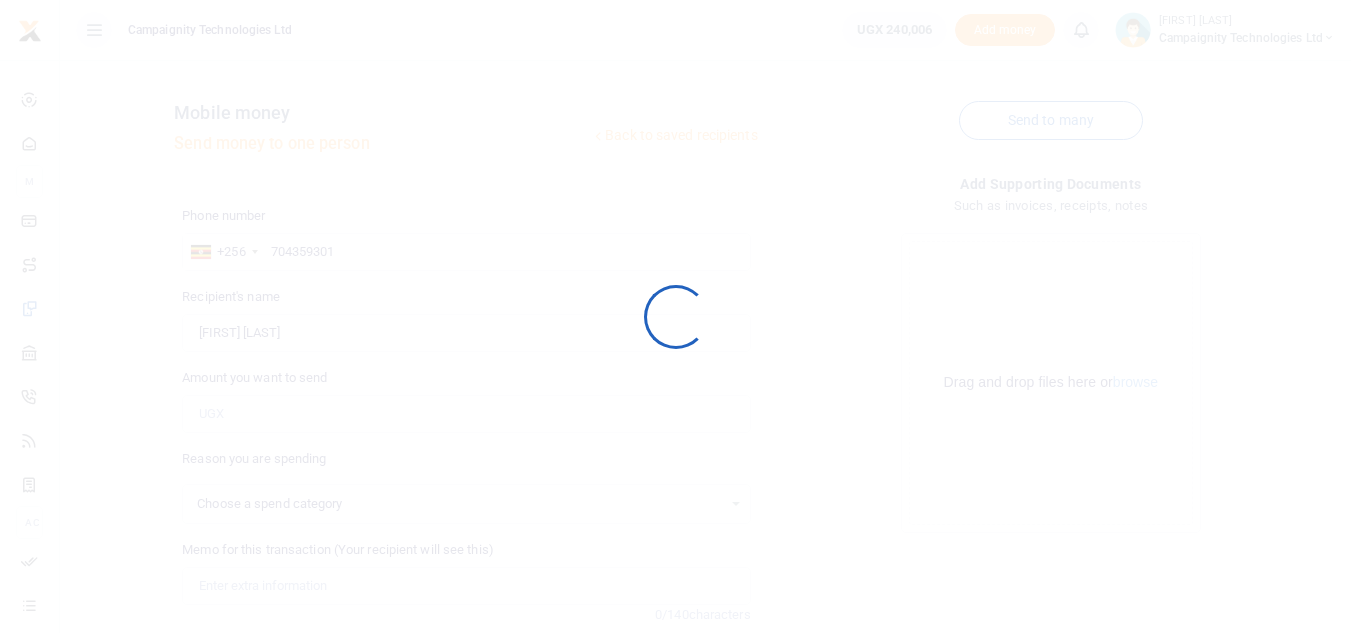 scroll, scrollTop: 113, scrollLeft: 0, axis: vertical 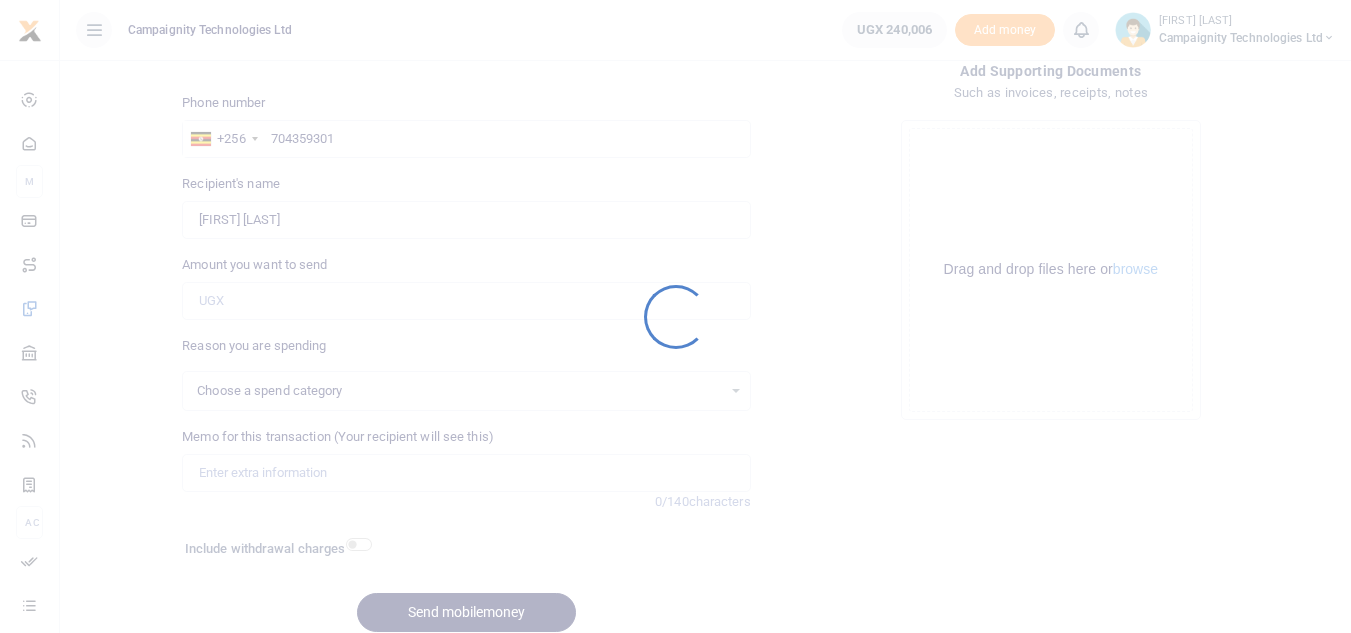 select 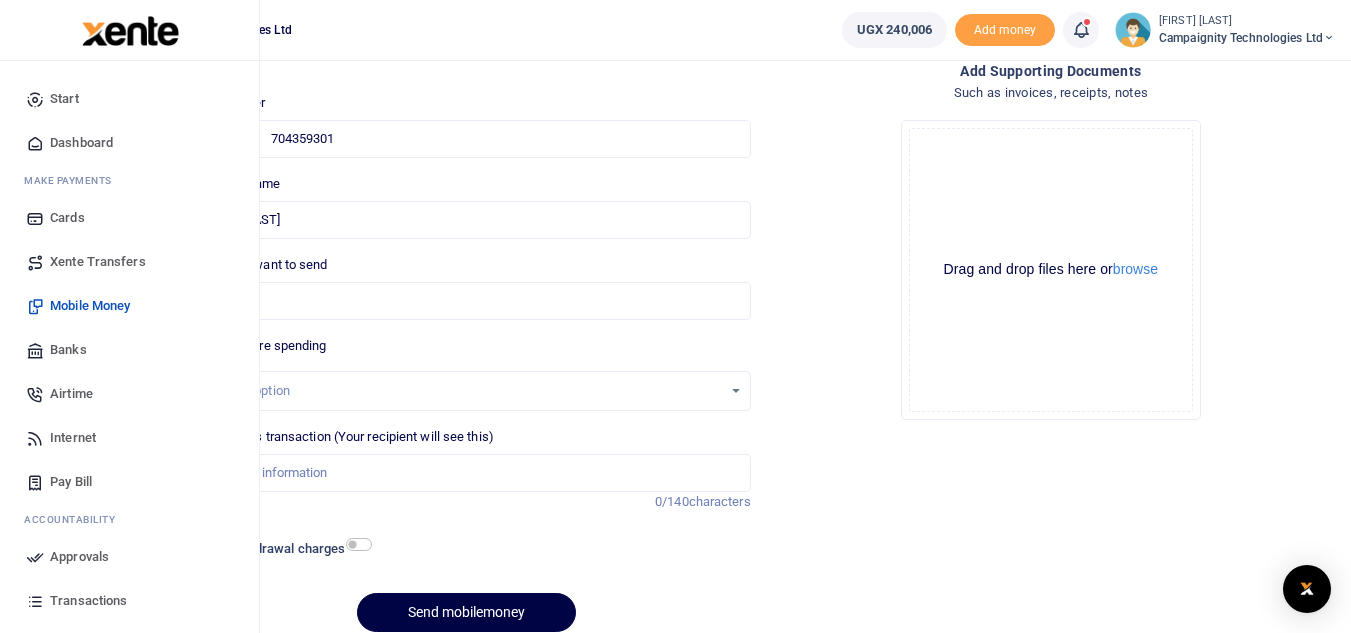 click on "Approvals" at bounding box center (79, 557) 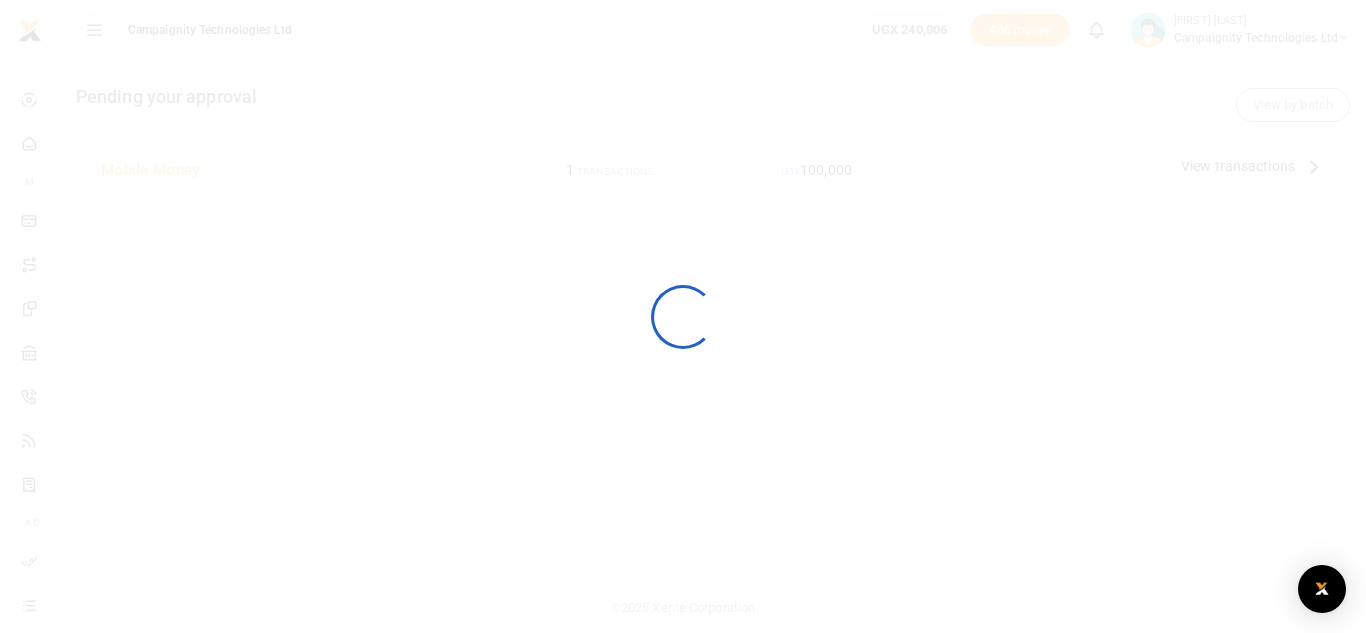 scroll, scrollTop: 0, scrollLeft: 0, axis: both 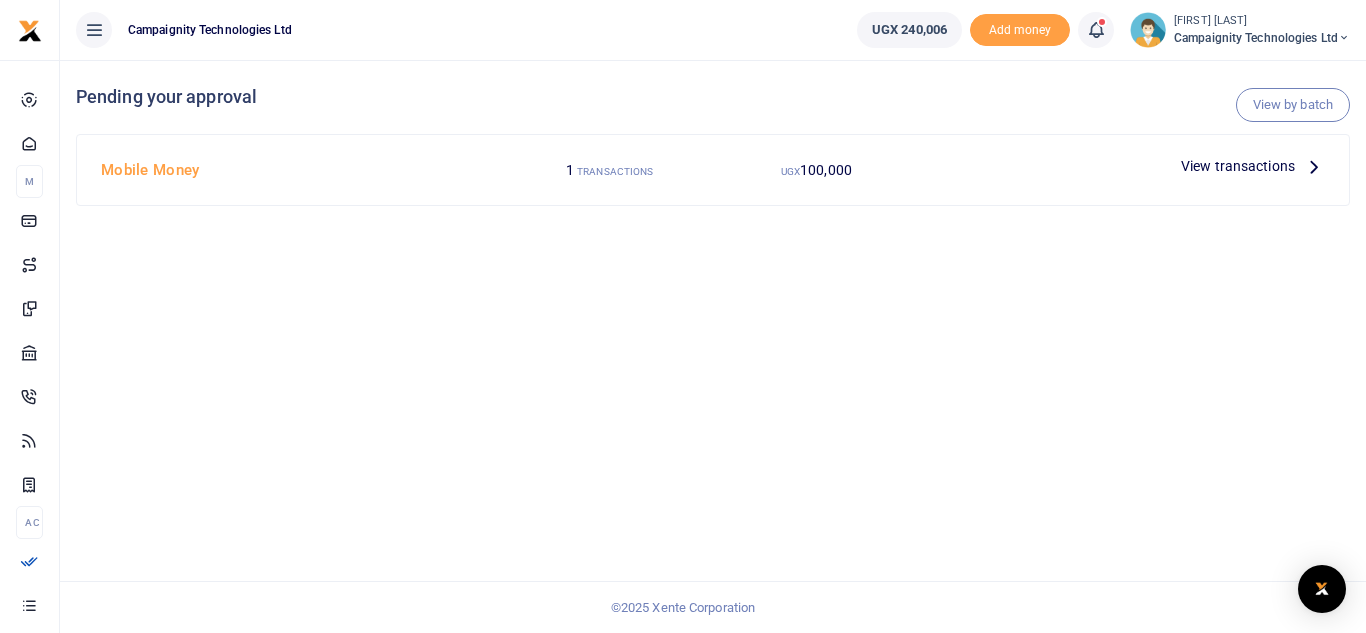 click on "View transactions" at bounding box center [1238, 166] 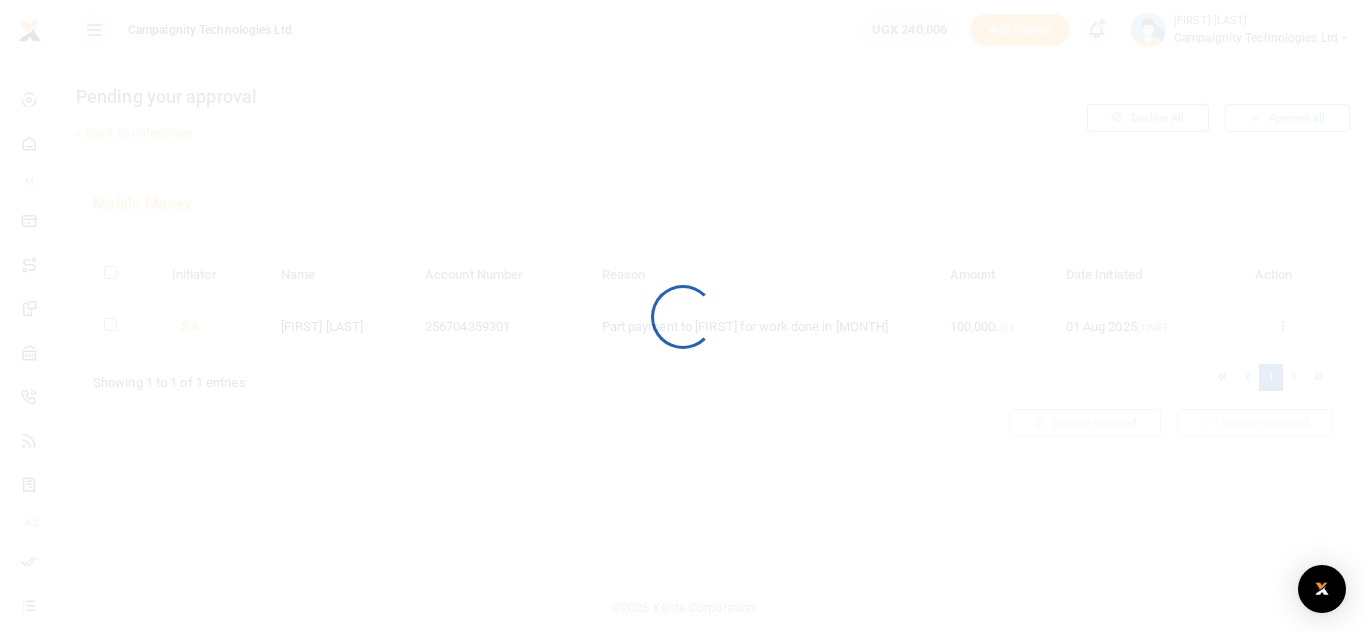 scroll, scrollTop: 0, scrollLeft: 0, axis: both 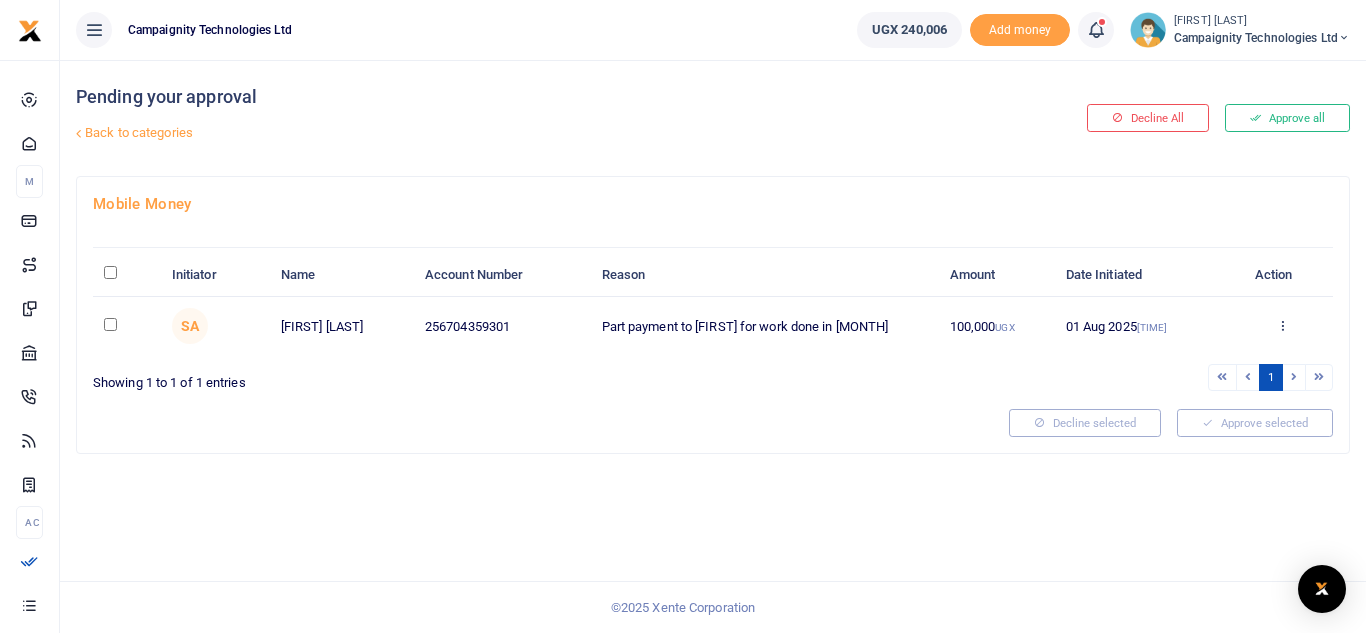 click at bounding box center [683, 316] 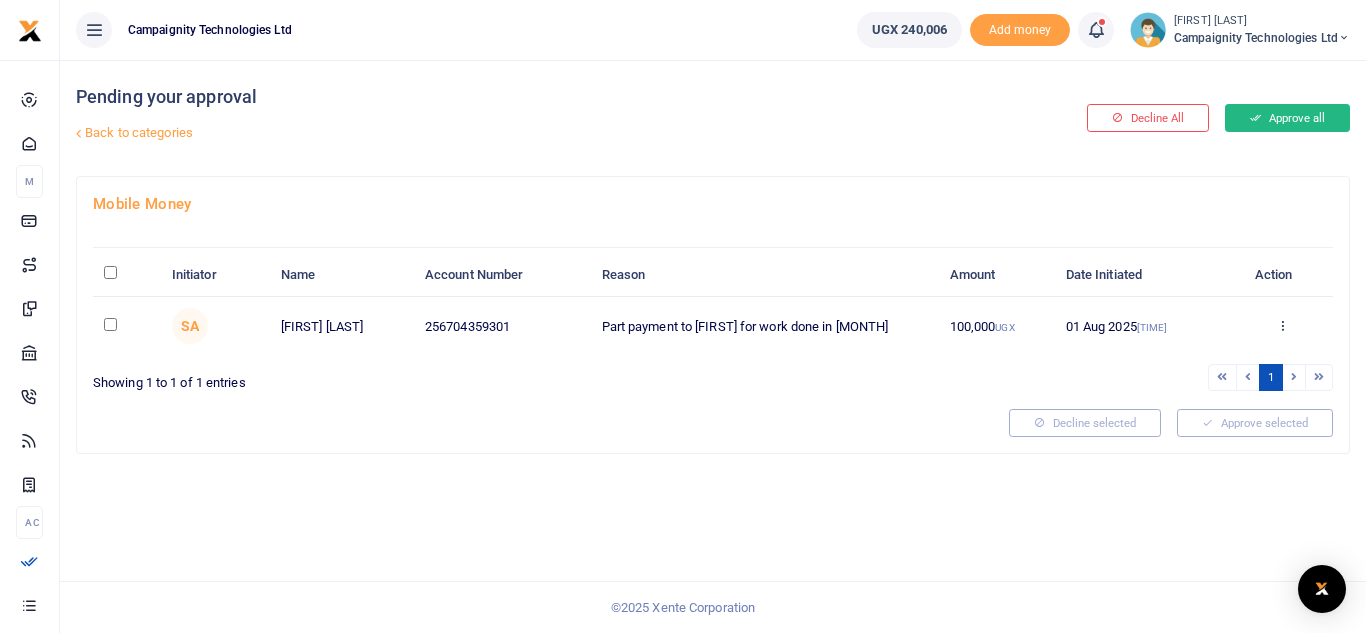 click on "Approve all" at bounding box center (1287, 118) 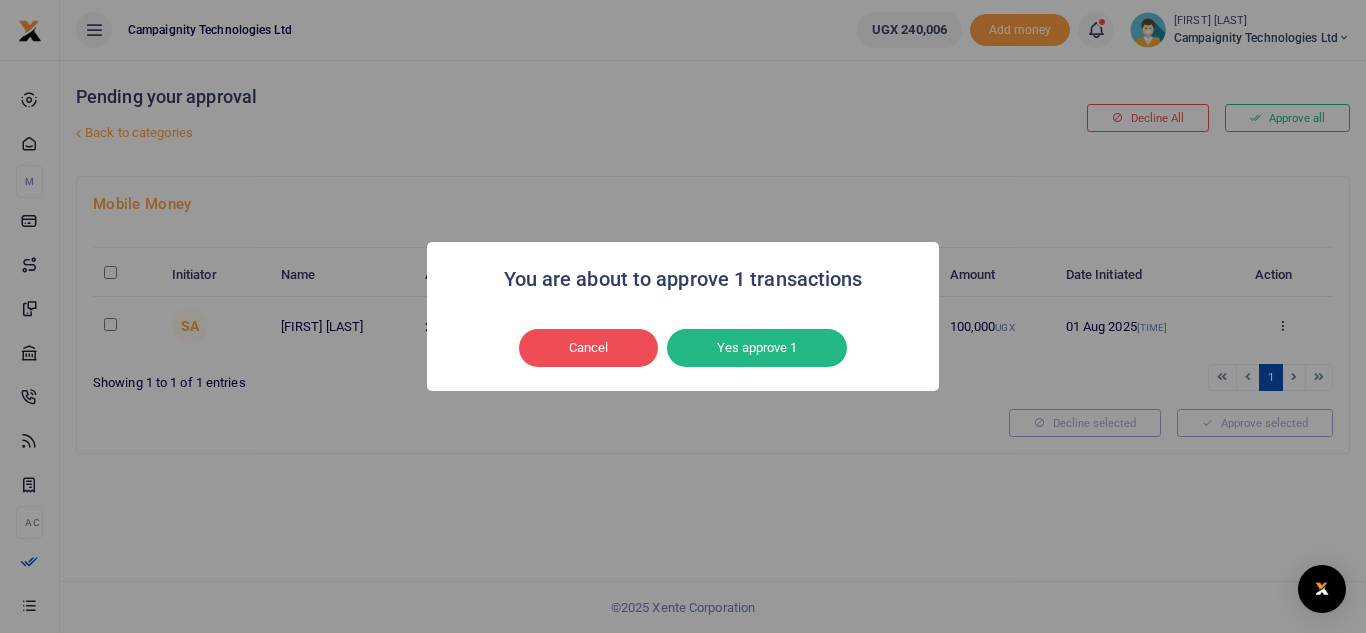 click on "You are about to approve 1 transactions × Cancel No Yes approve 1" at bounding box center (683, 316) 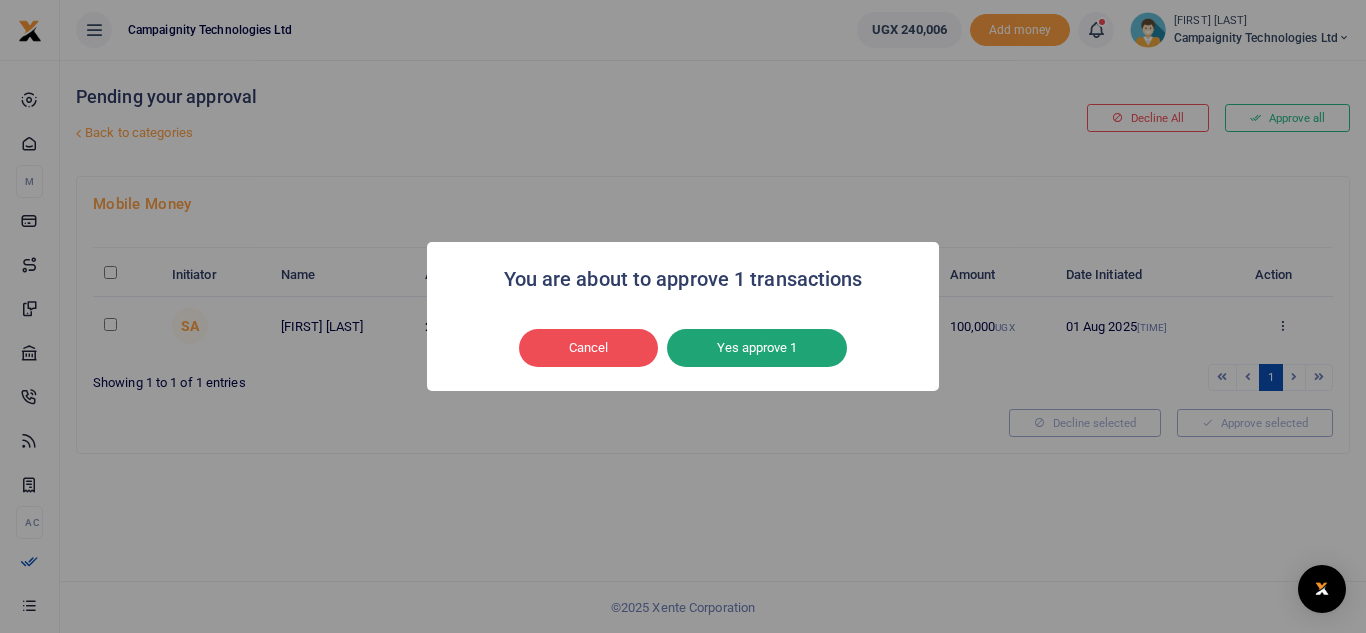 click on "Yes approve 1" at bounding box center (757, 348) 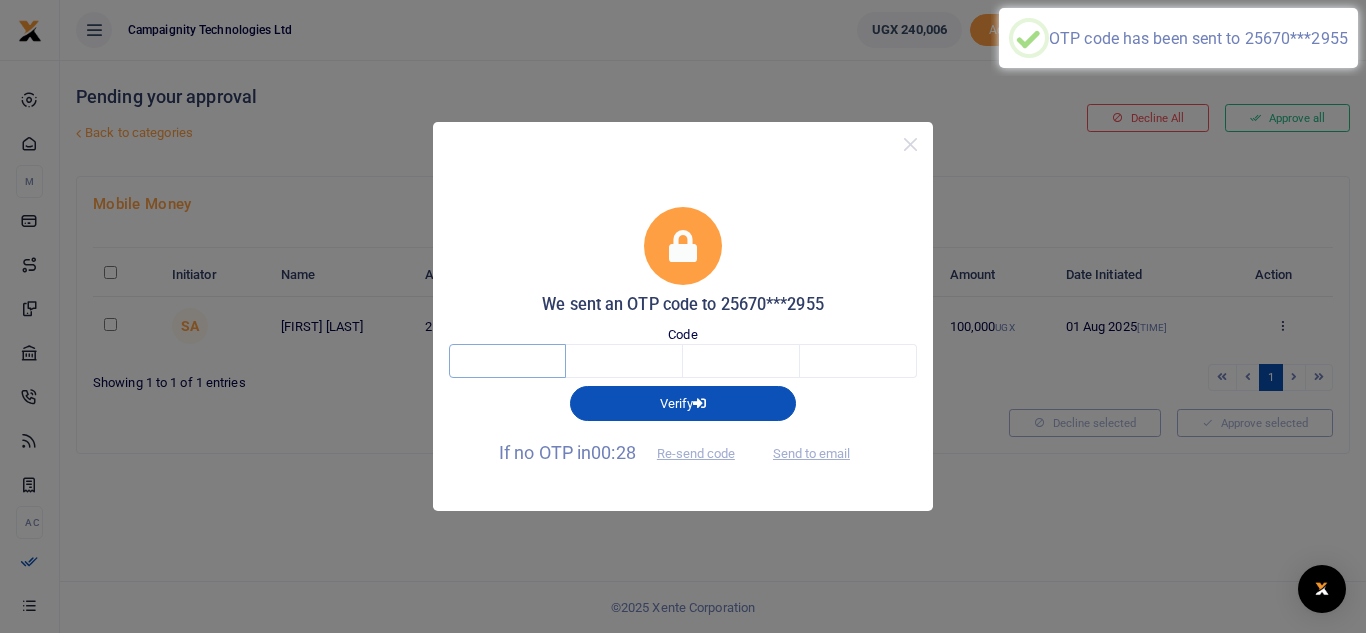 click at bounding box center (507, 361) 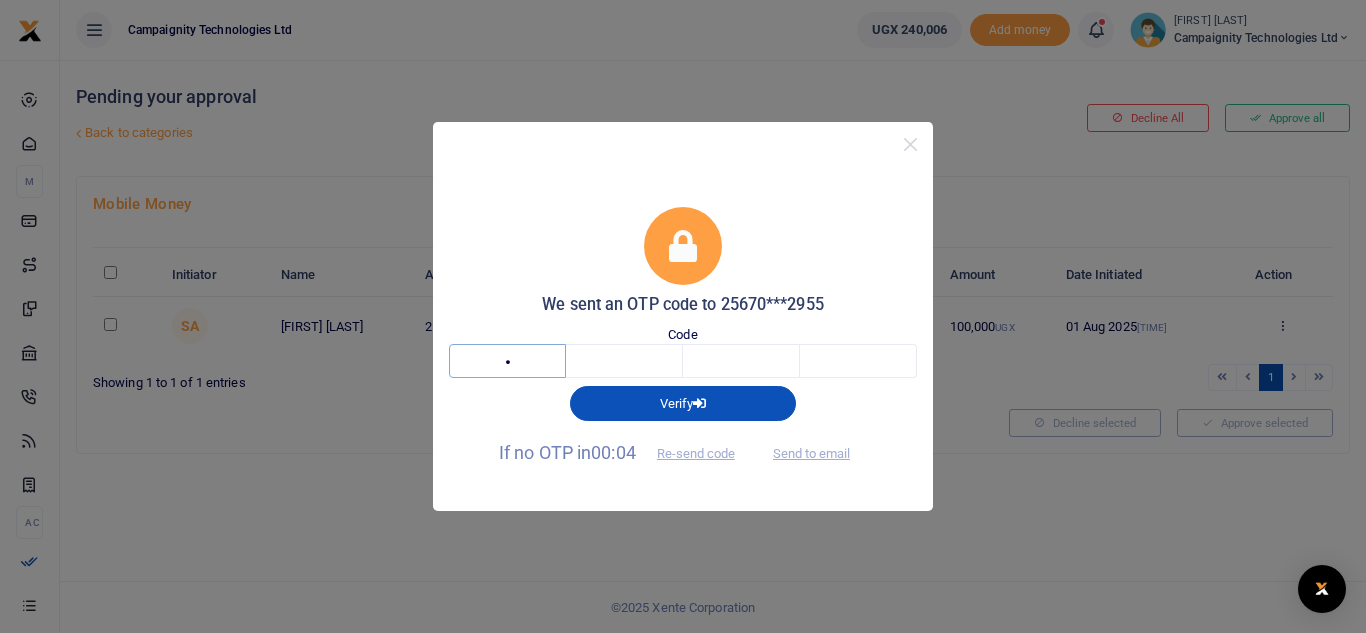 type on "1" 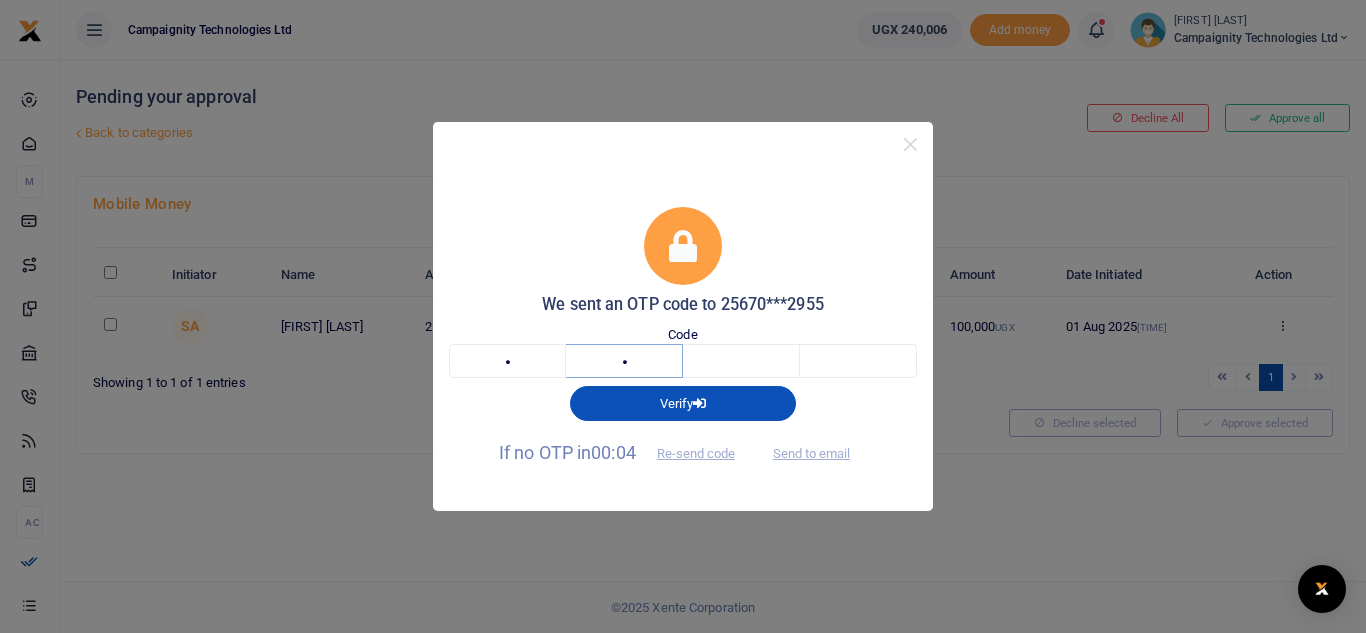 type on "1" 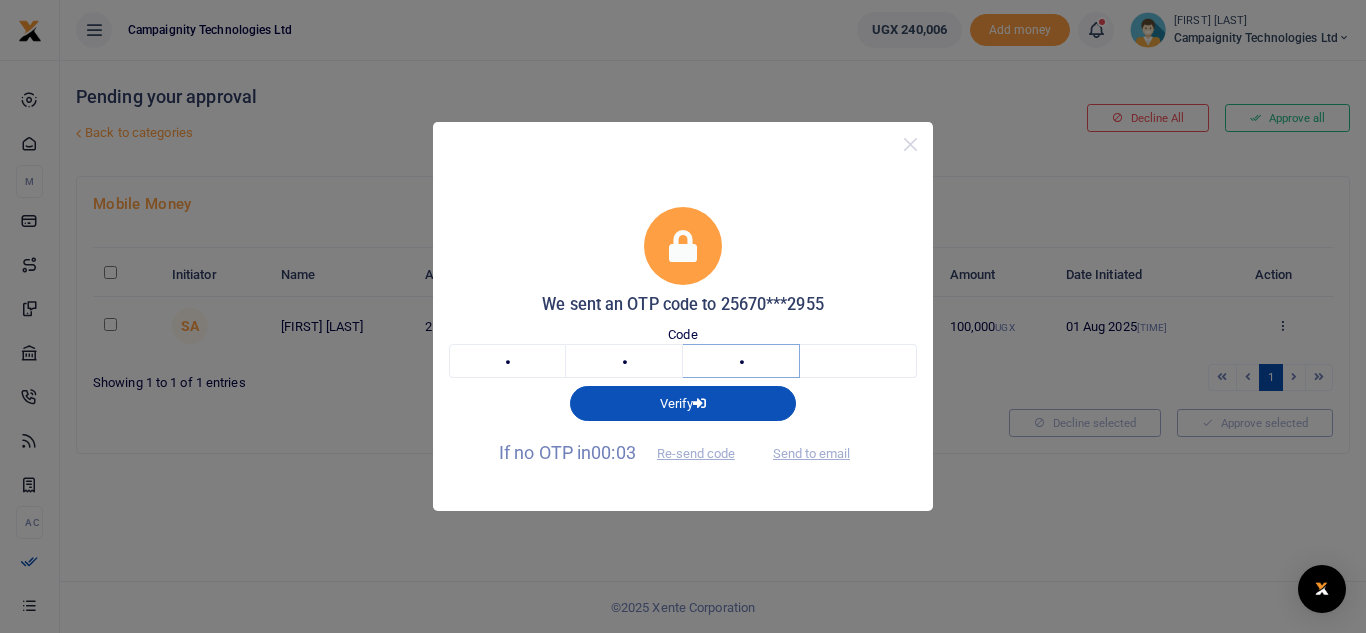 type on "7" 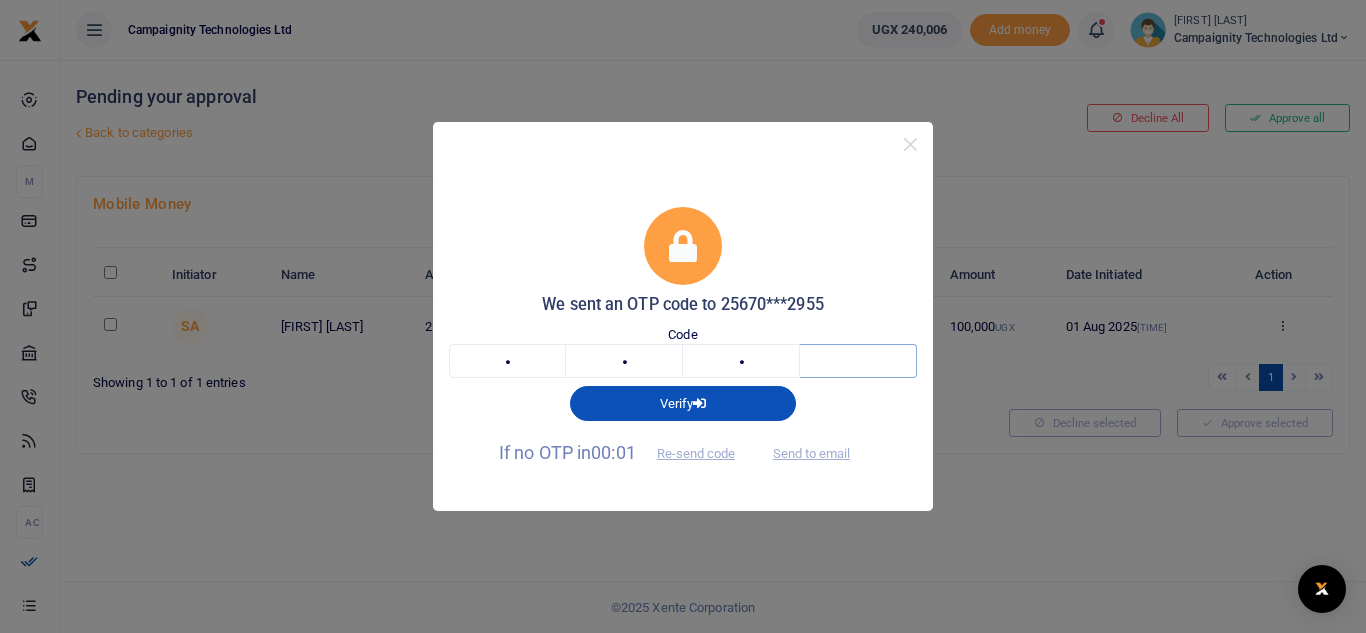 type on "9" 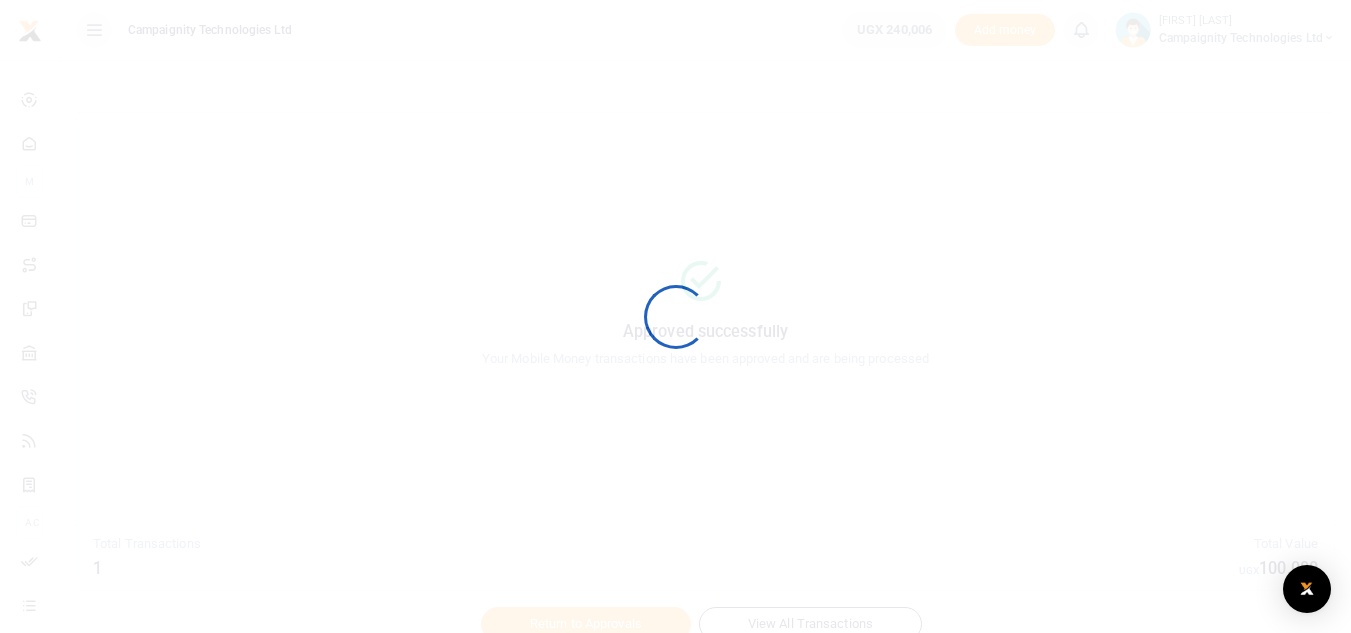 scroll, scrollTop: 0, scrollLeft: 0, axis: both 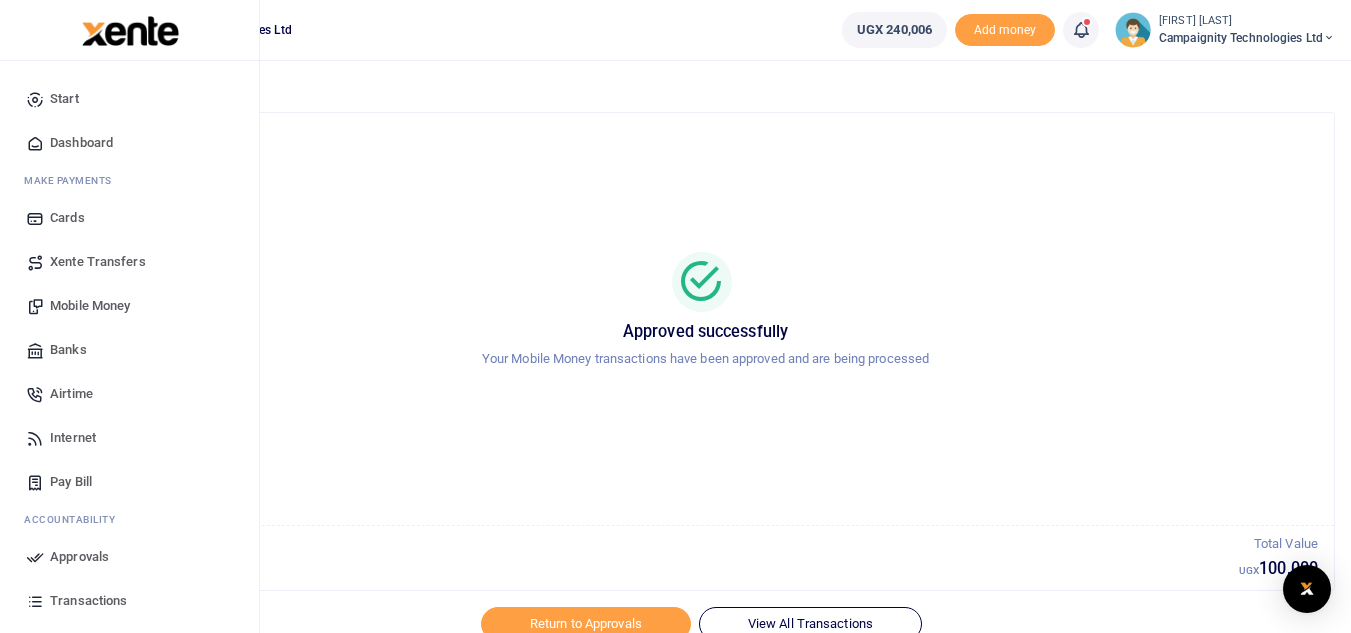 click on "Approvals" at bounding box center [79, 557] 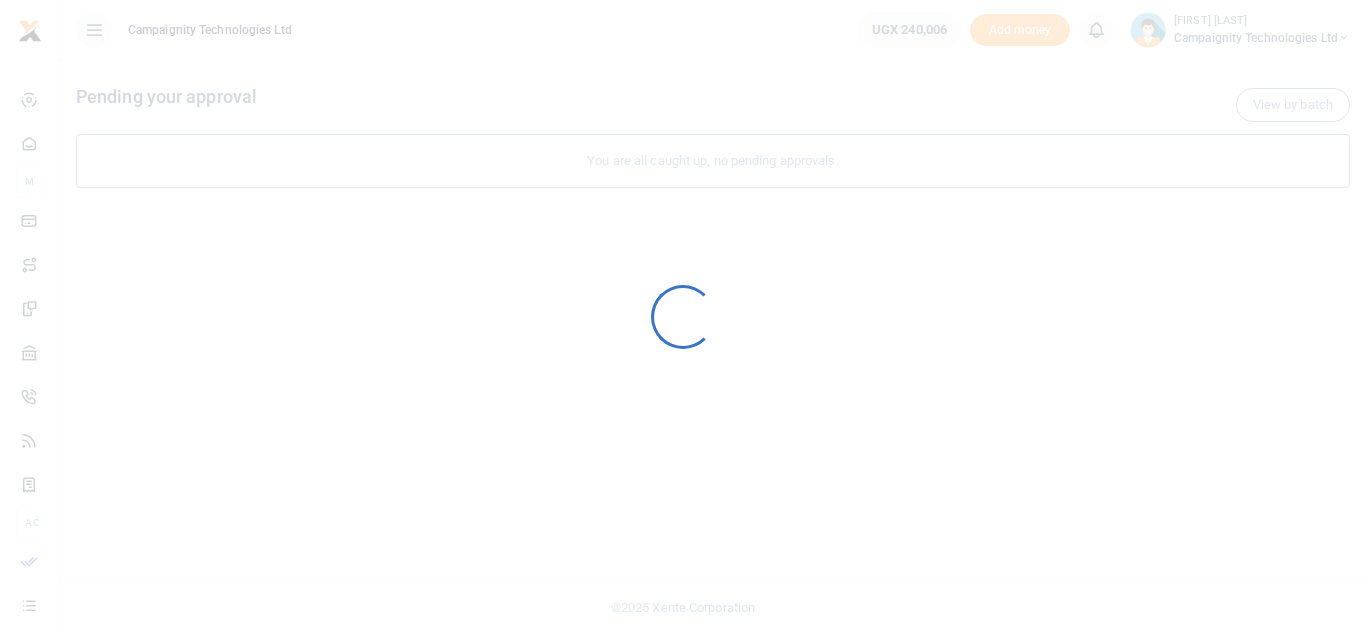 scroll, scrollTop: 0, scrollLeft: 0, axis: both 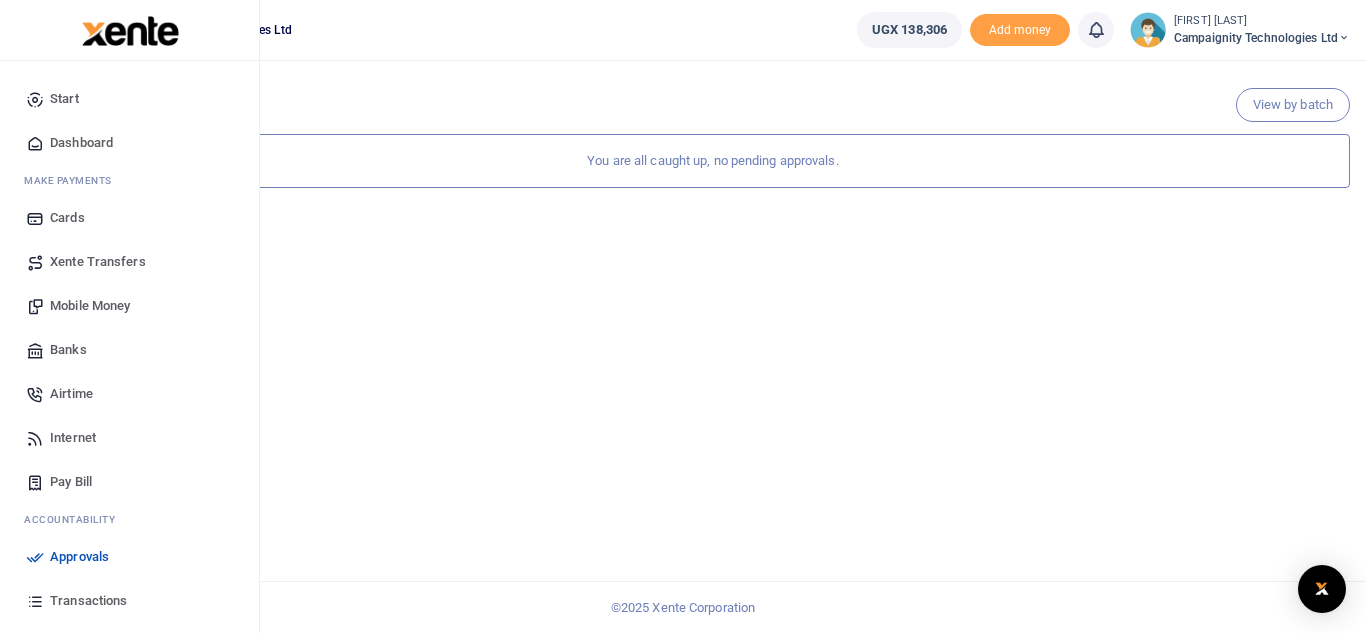 click on "Transactions" at bounding box center (88, 601) 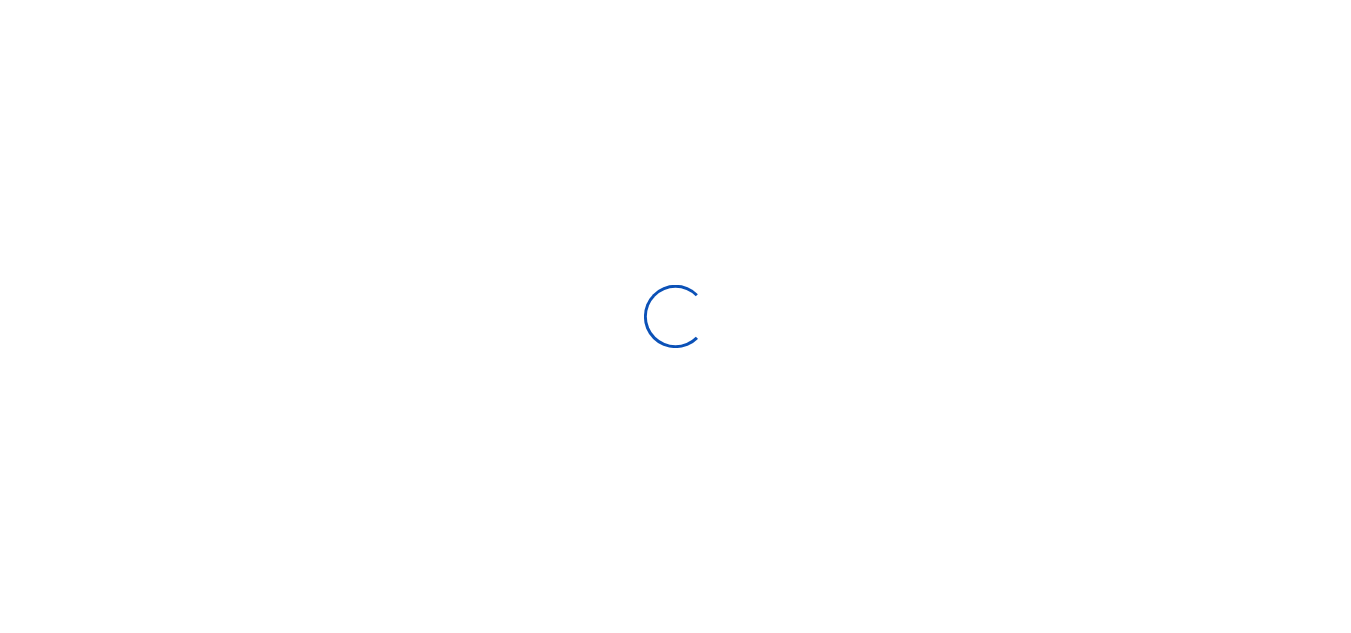 scroll, scrollTop: 0, scrollLeft: 0, axis: both 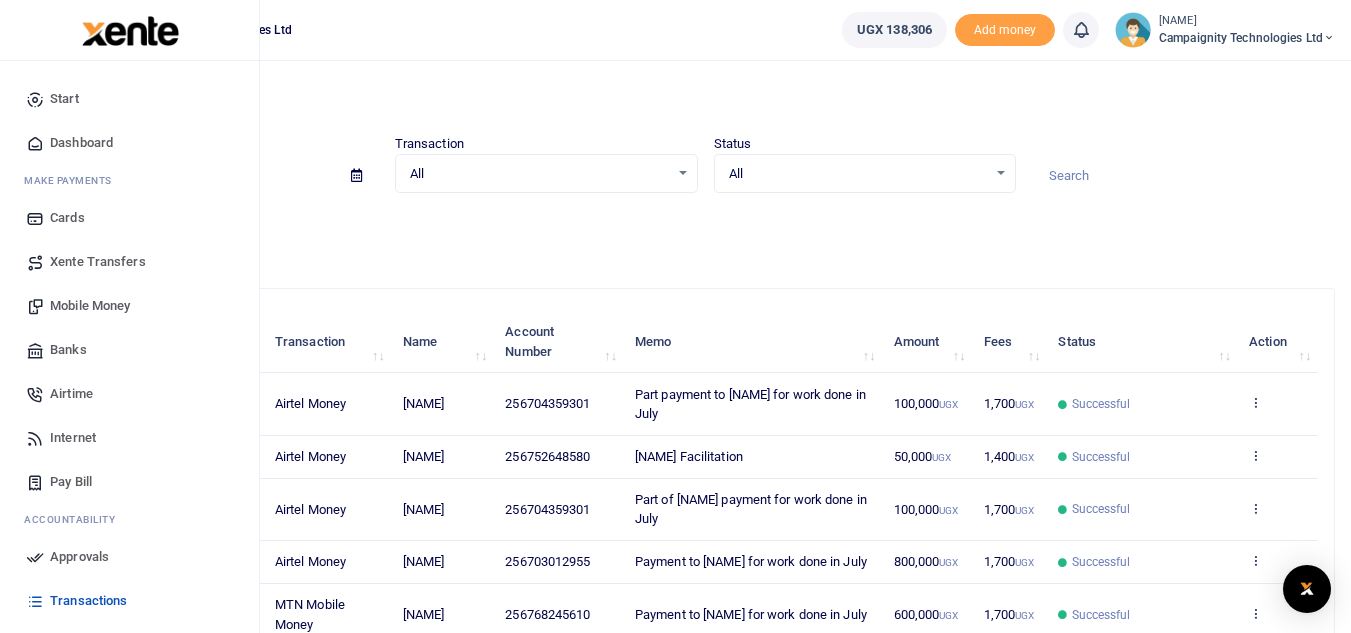 click on "Mobile Money" at bounding box center [90, 306] 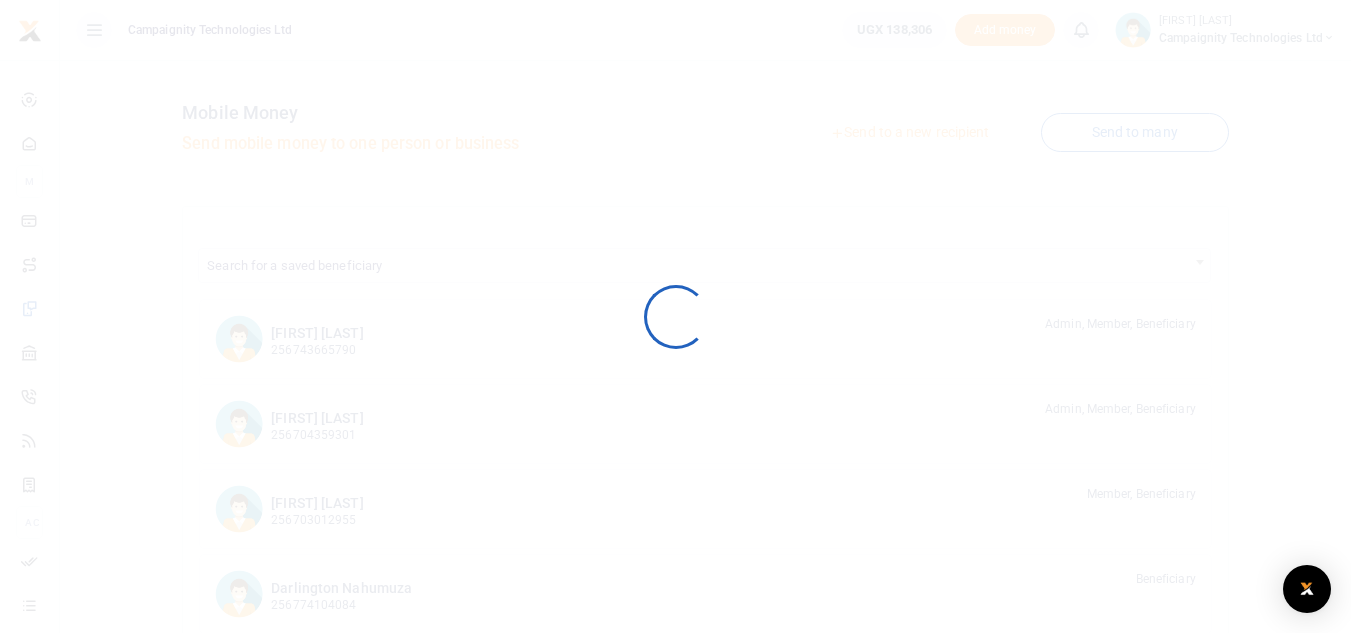 scroll, scrollTop: 0, scrollLeft: 0, axis: both 